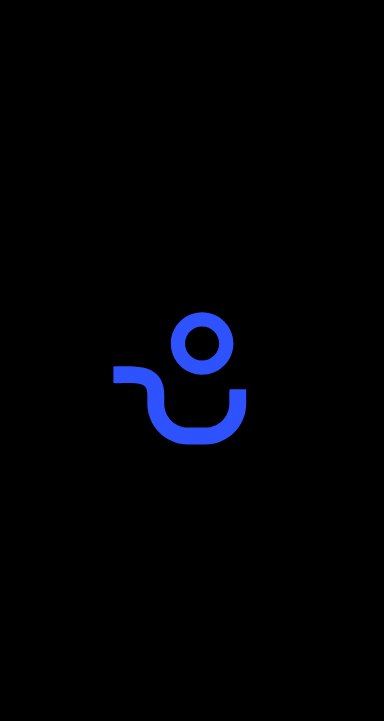 scroll, scrollTop: 0, scrollLeft: 0, axis: both 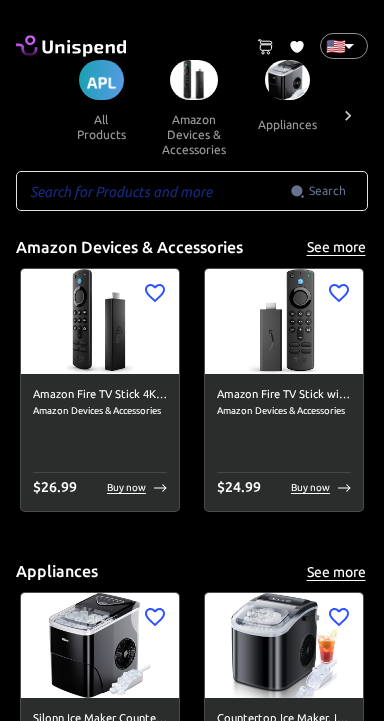 click at bounding box center (153, 191) 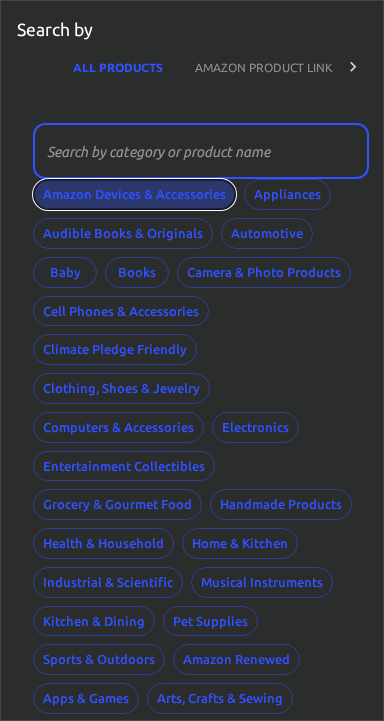 click on "Amazon Devices & Accessories" at bounding box center (134, 194) 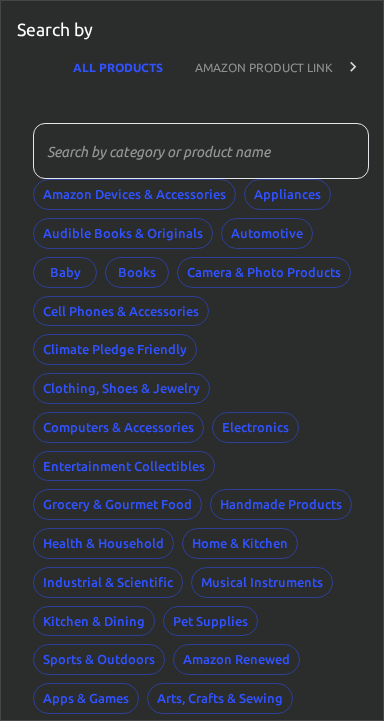 click at bounding box center (194, 151) 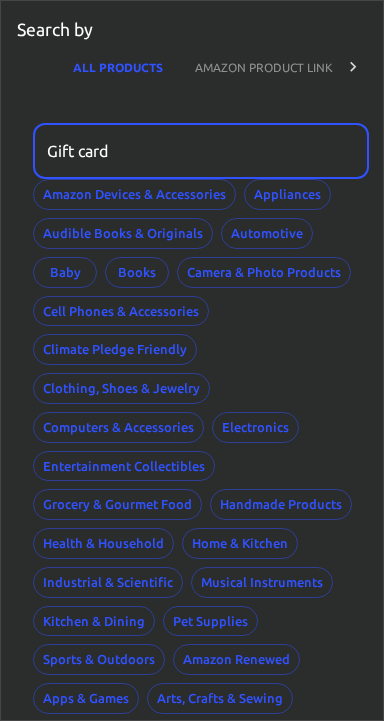 type on "Gift card" 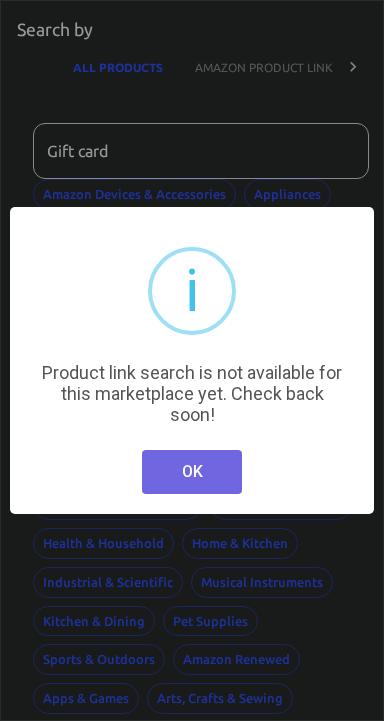 click on "OK" at bounding box center (192, 472) 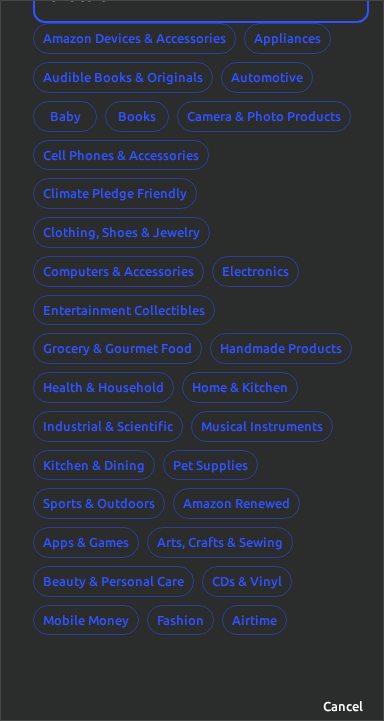 scroll, scrollTop: 174, scrollLeft: 0, axis: vertical 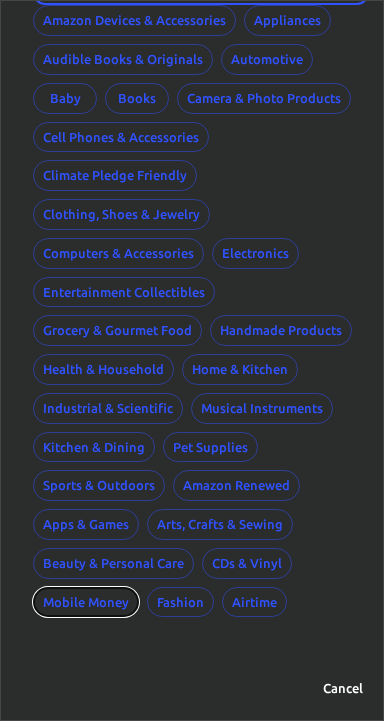 click on "Mobile Money" at bounding box center [86, 602] 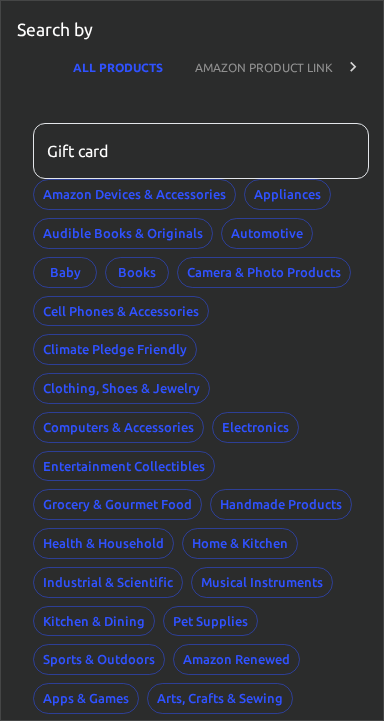 scroll, scrollTop: 174, scrollLeft: 0, axis: vertical 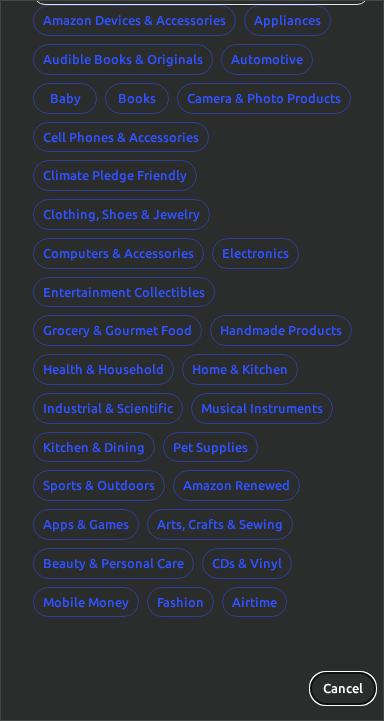 click on "Cancel" at bounding box center [343, 688] 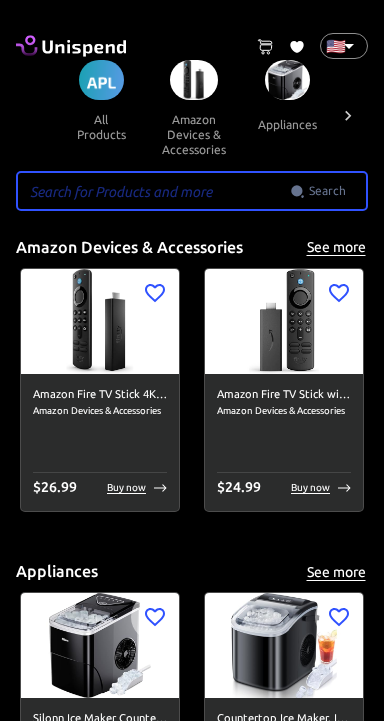 click 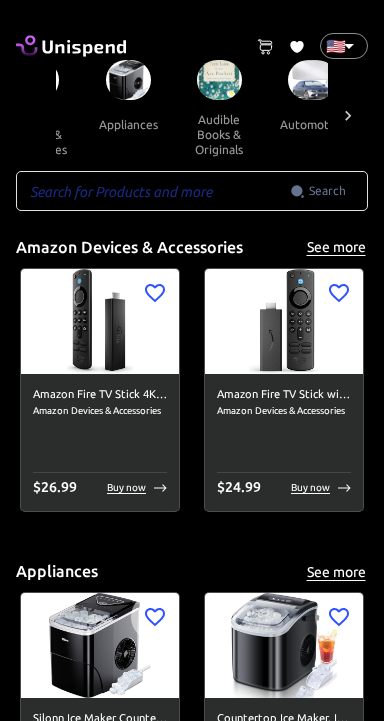 scroll, scrollTop: 0, scrollLeft: 208, axis: horizontal 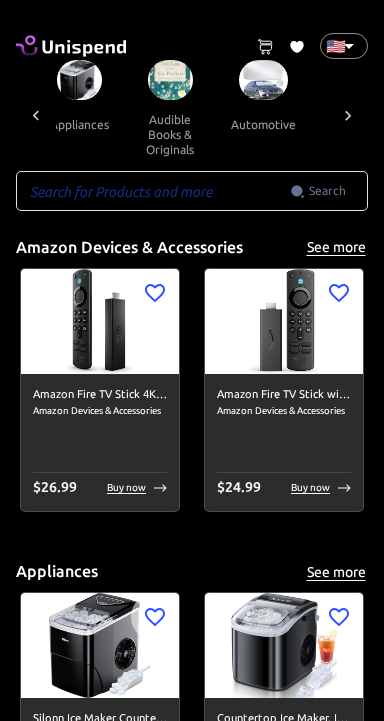 click 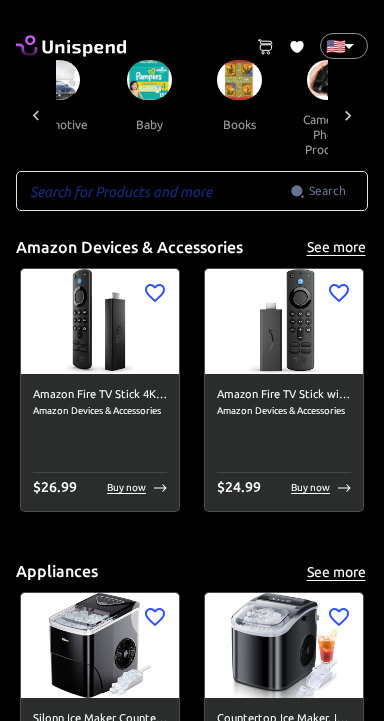 click at bounding box center (348, 115) 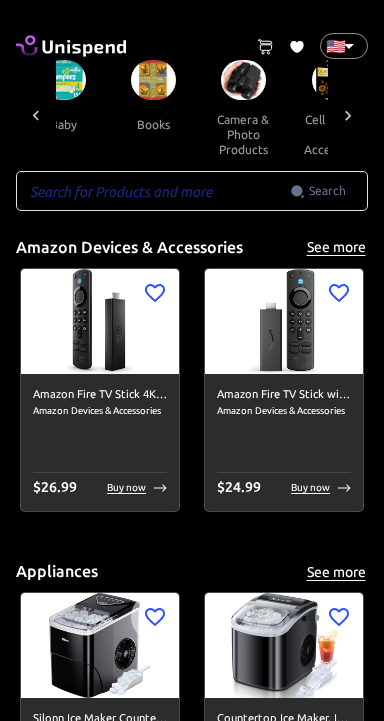 scroll, scrollTop: 0, scrollLeft: 624, axis: horizontal 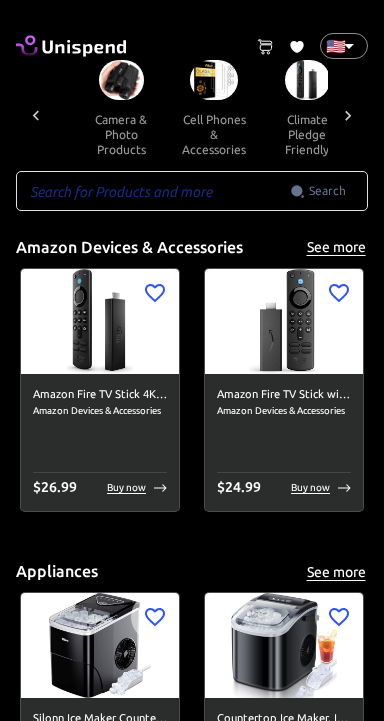 click at bounding box center (348, 115) 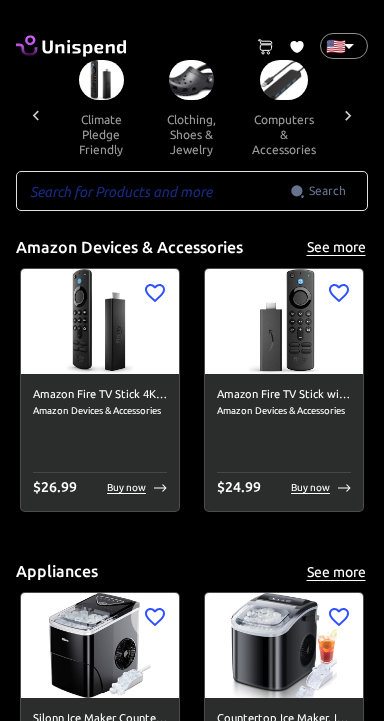 scroll, scrollTop: 0, scrollLeft: 832, axis: horizontal 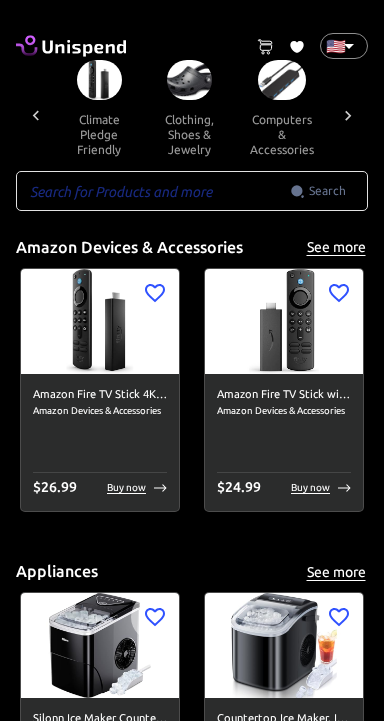 click at bounding box center (348, 115) 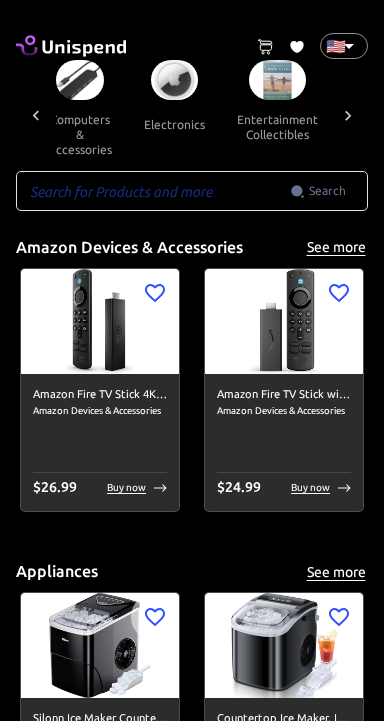 scroll, scrollTop: 0, scrollLeft: 1040, axis: horizontal 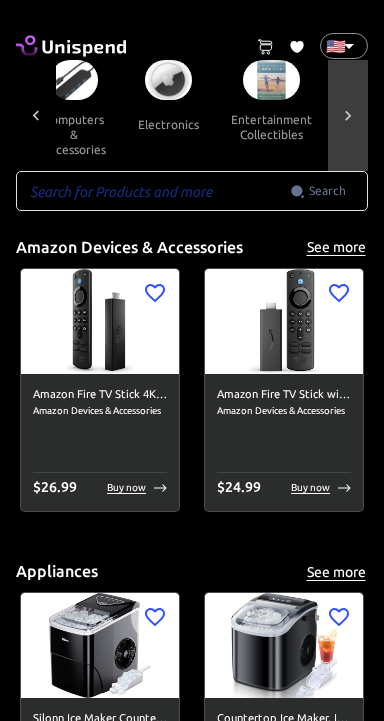 click 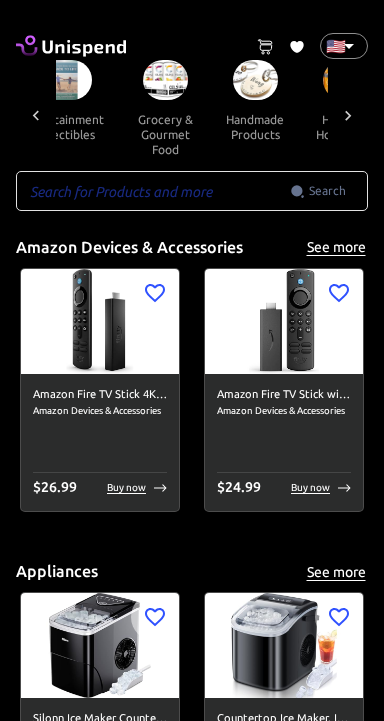 click 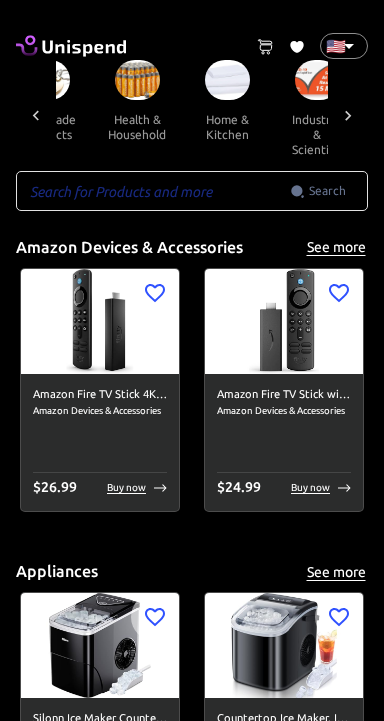 click 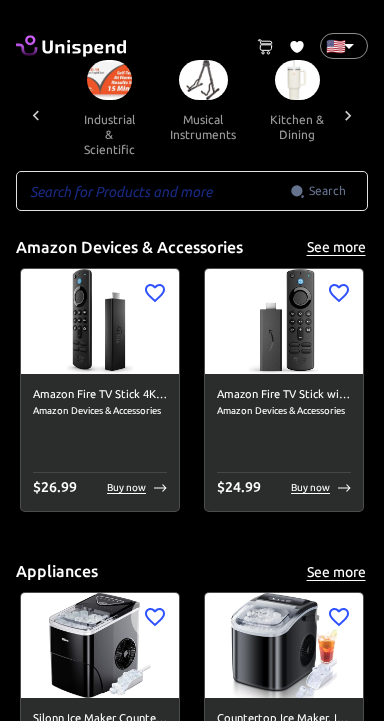click 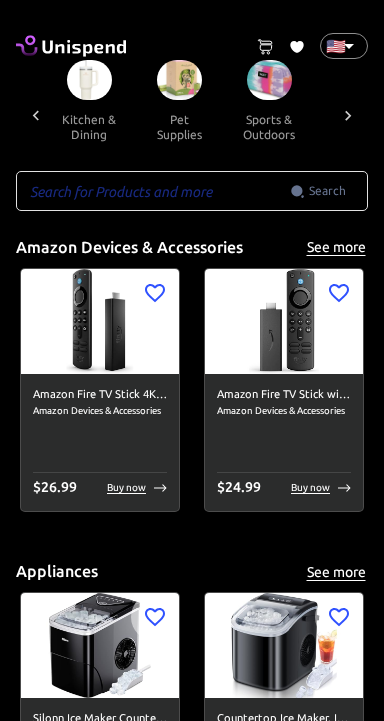 click 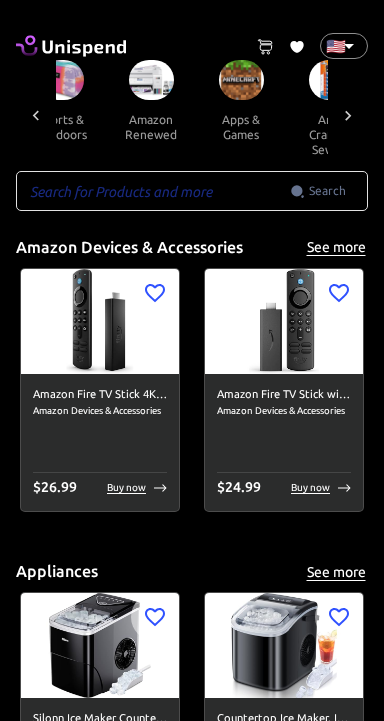 click 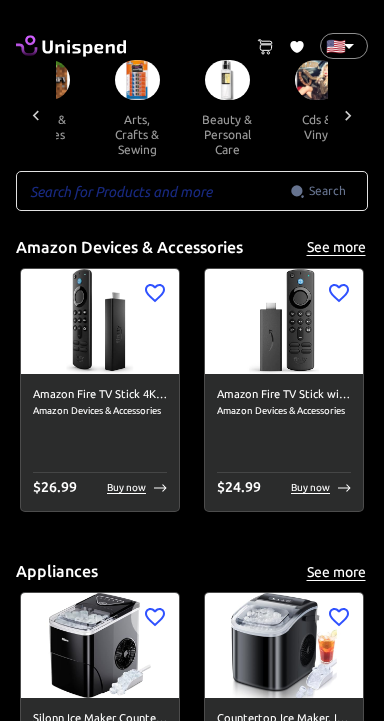 scroll, scrollTop: 0, scrollLeft: 2288, axis: horizontal 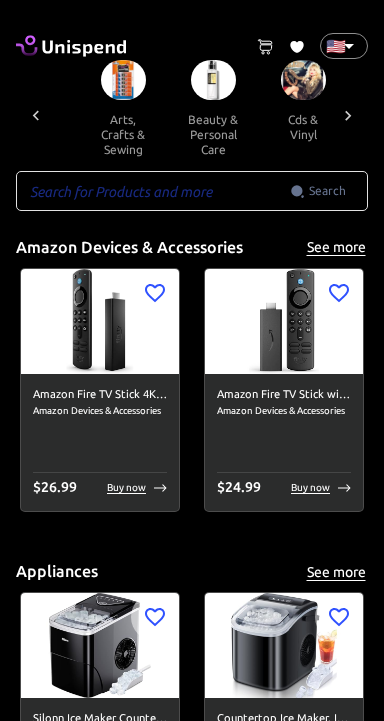 click 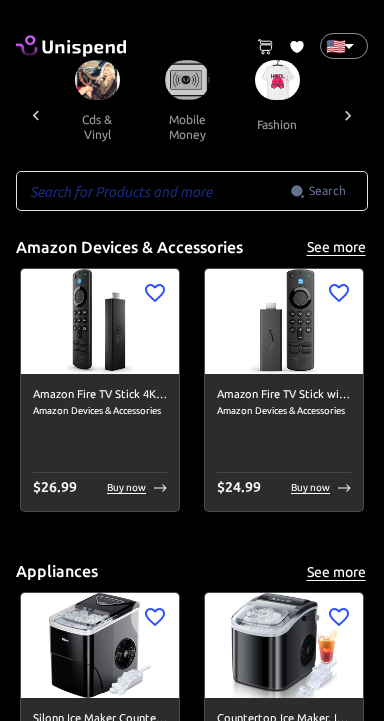 scroll, scrollTop: 0, scrollLeft: 2496, axis: horizontal 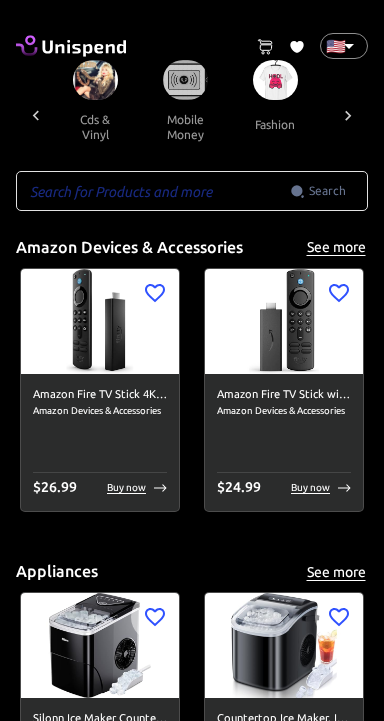 click 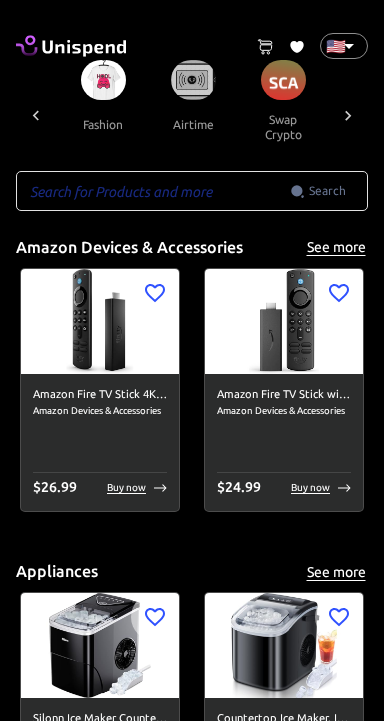 scroll, scrollTop: 0, scrollLeft: 2704, axis: horizontal 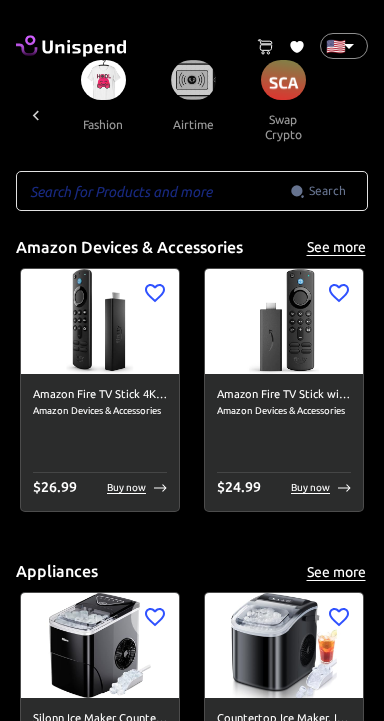 click on "all products amazon devices & accessories appliances audible books & originals automotive baby books camera & photo products cell phones & accessories climate pledge friendly clothing, shoes & jewelry computers & accessories electronics entertainment collectibles grocery & gourmet food handmade products health & household home & kitchen industrial & scientific musical instruments kitchen & dining pet supplies sports & outdoors amazon renewed apps & games arts, crafts & sewing beauty & personal care cds & vinyl mobile money fashion airtime swap crypto" at bounding box center [192, 115] 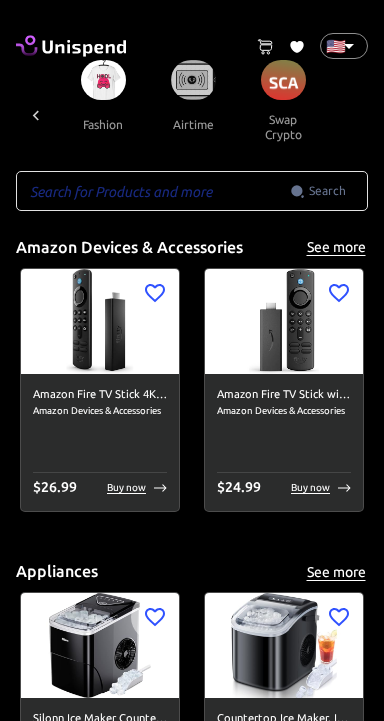 click at bounding box center [193, 80] 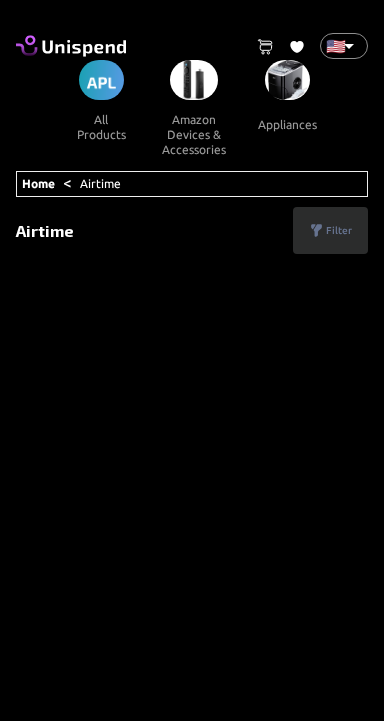 click on "fashion" at bounding box center (2771, 110) 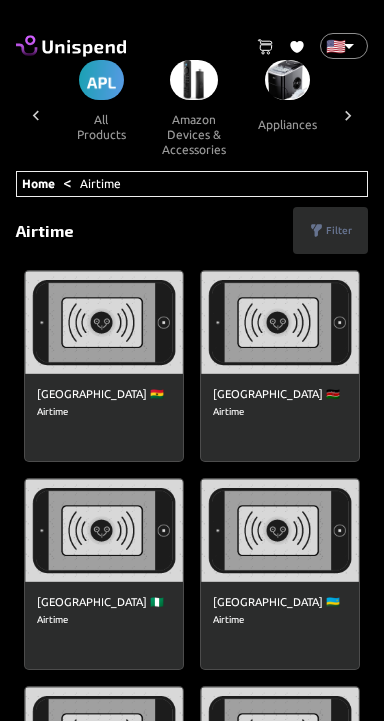 scroll, scrollTop: 0, scrollLeft: 2596, axis: horizontal 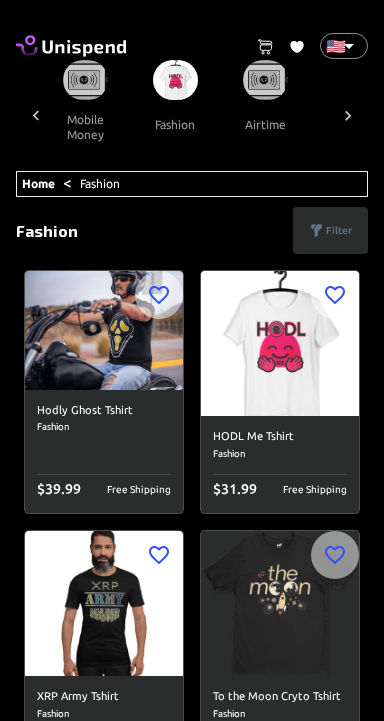 click on "mobile money" at bounding box center [85, 127] 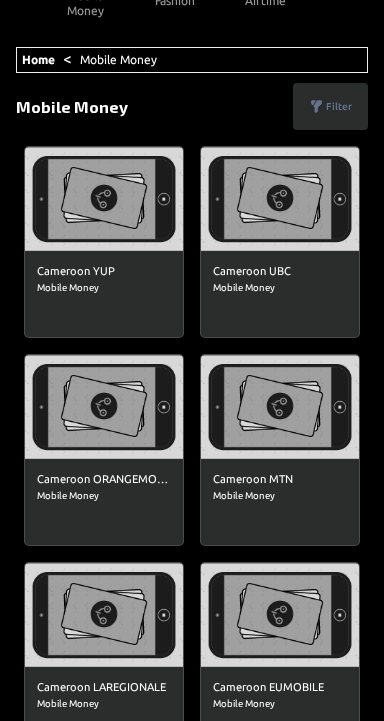 scroll, scrollTop: 0, scrollLeft: 0, axis: both 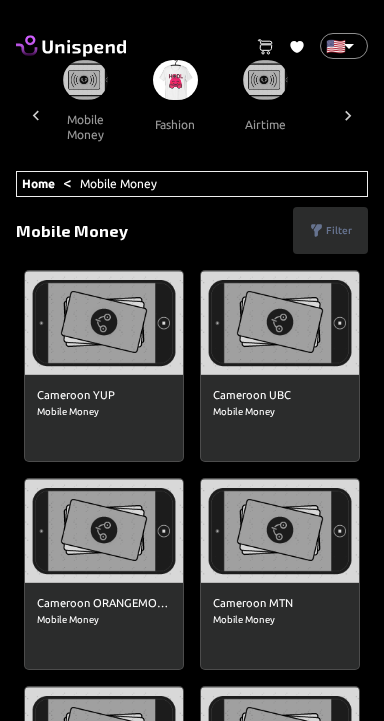 click 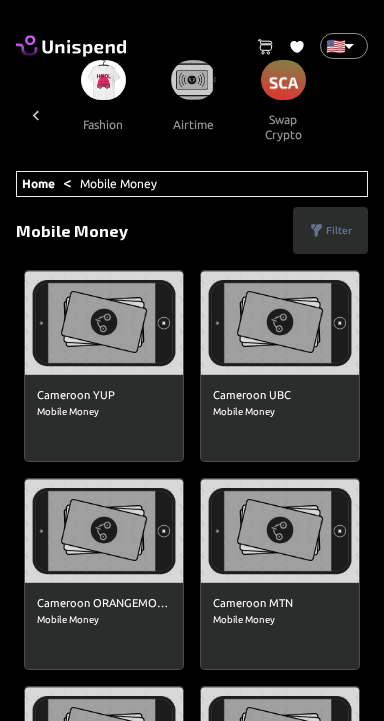 click on "0 Cart 0 Favorites 🇺🇸 US ​ all products amazon devices & accessories appliances audible books & originals automotive baby books camera & photo products cell phones & accessories climate pledge friendly clothing, shoes & jewelry computers & accessories electronics entertainment collectibles grocery & gourmet food handmade products health & household home & kitchen industrial & scientific musical instruments kitchen & dining pet supplies sports & outdoors amazon renewed apps & games arts, crafts & sewing beauty & personal care cds & vinyl mobile money fashion airtime swap crypto Home    <  Mobile Money ​ Search ​   Filter Clear filters Price range   $ 1  -  $25 $ 26  -  $50 $ 51  -  $100 $ 101  -  $500 $ 501  -  more Category   (1) Amazon Devices & Accessories Appliances Audible Books & Originals Automotive Baby Books Camera & Photo Products Cell Phones & Accessories Climate Pledge Friendly Clothing, Shoes & Jewelry Computers & Accessories Electronics Entertainment Collectibles Handmade Products" at bounding box center (192, 2797) 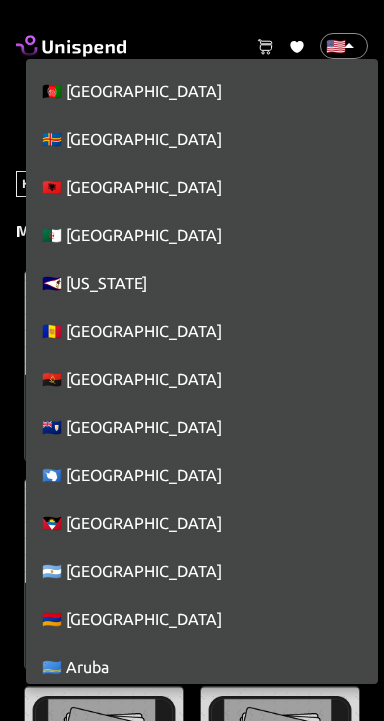scroll, scrollTop: 10903, scrollLeft: 0, axis: vertical 